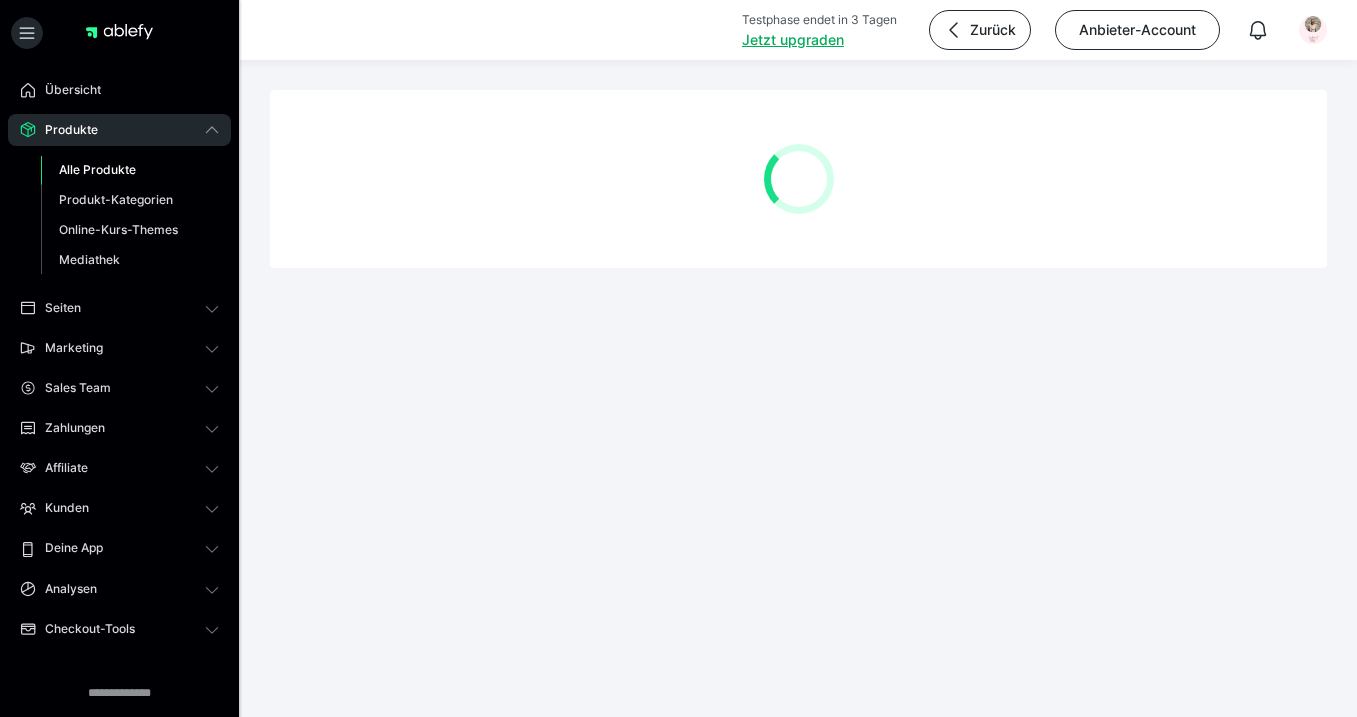 scroll, scrollTop: 0, scrollLeft: 0, axis: both 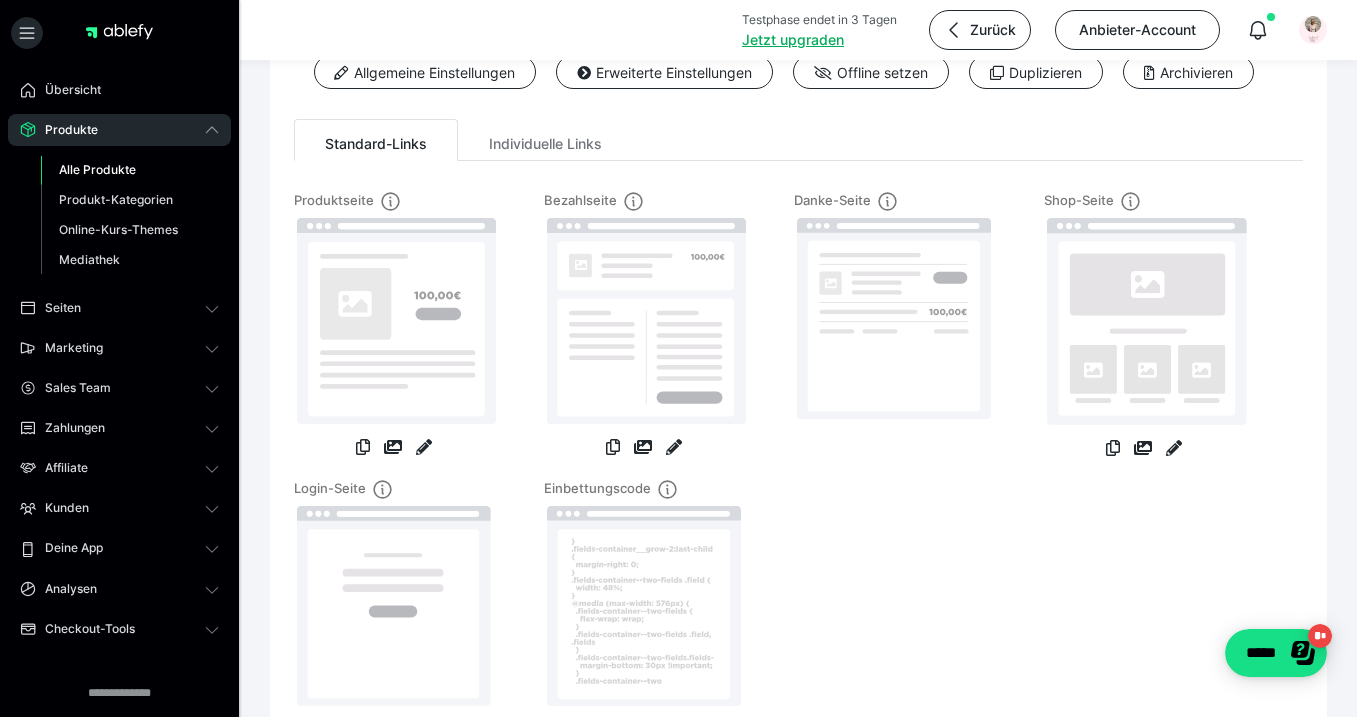 click on "Alle Produkte" at bounding box center (97, 169) 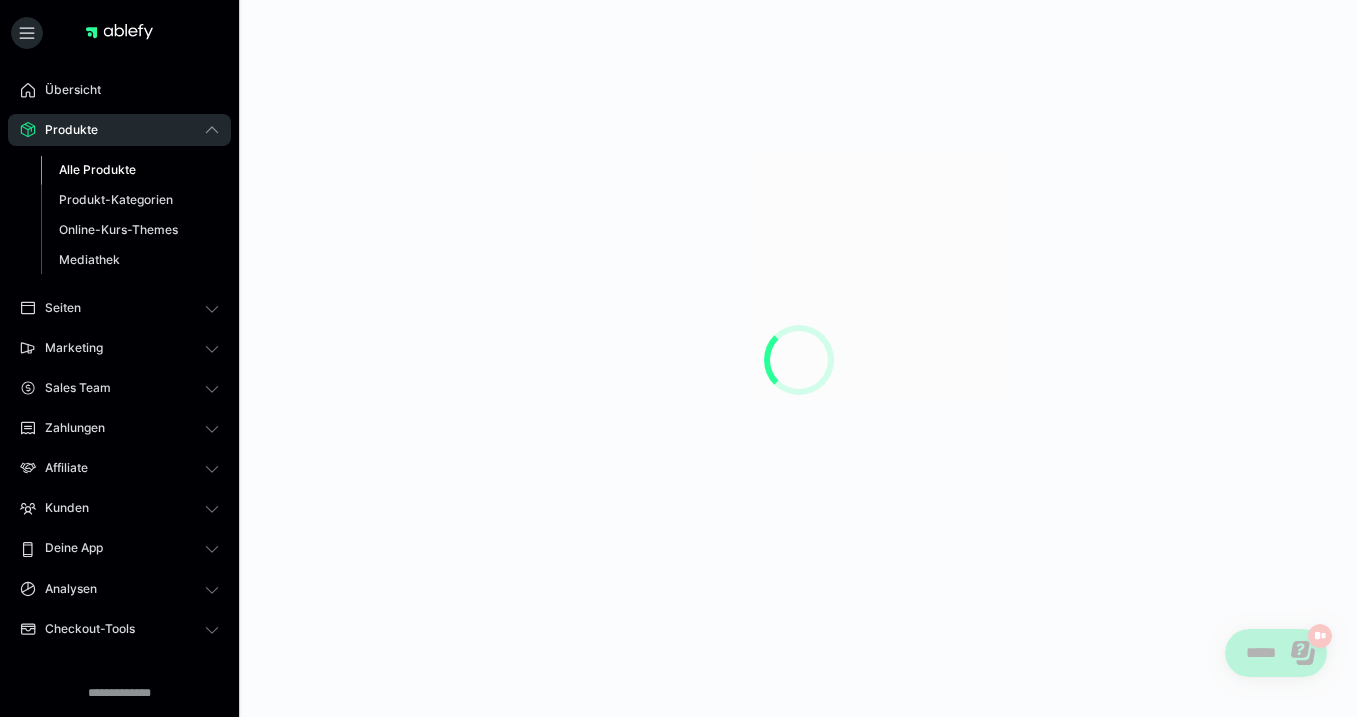scroll, scrollTop: 0, scrollLeft: 0, axis: both 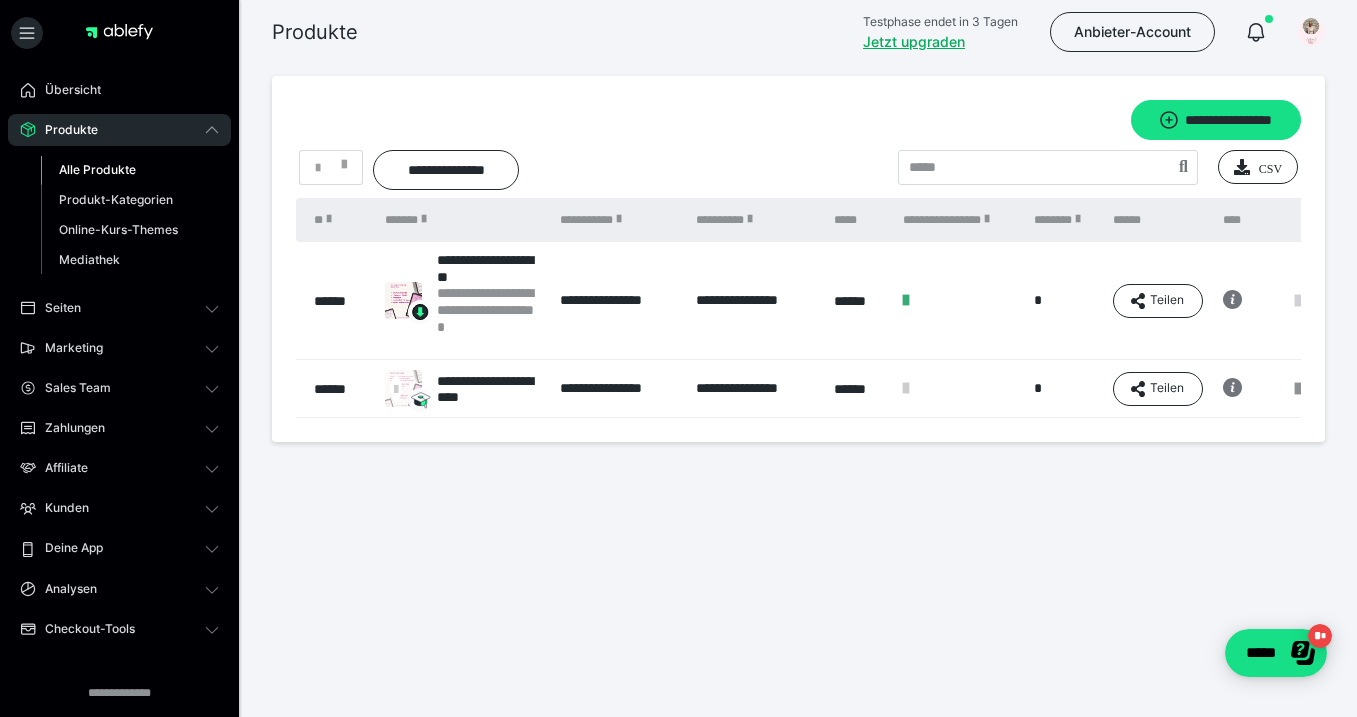 click at bounding box center [1298, 301] 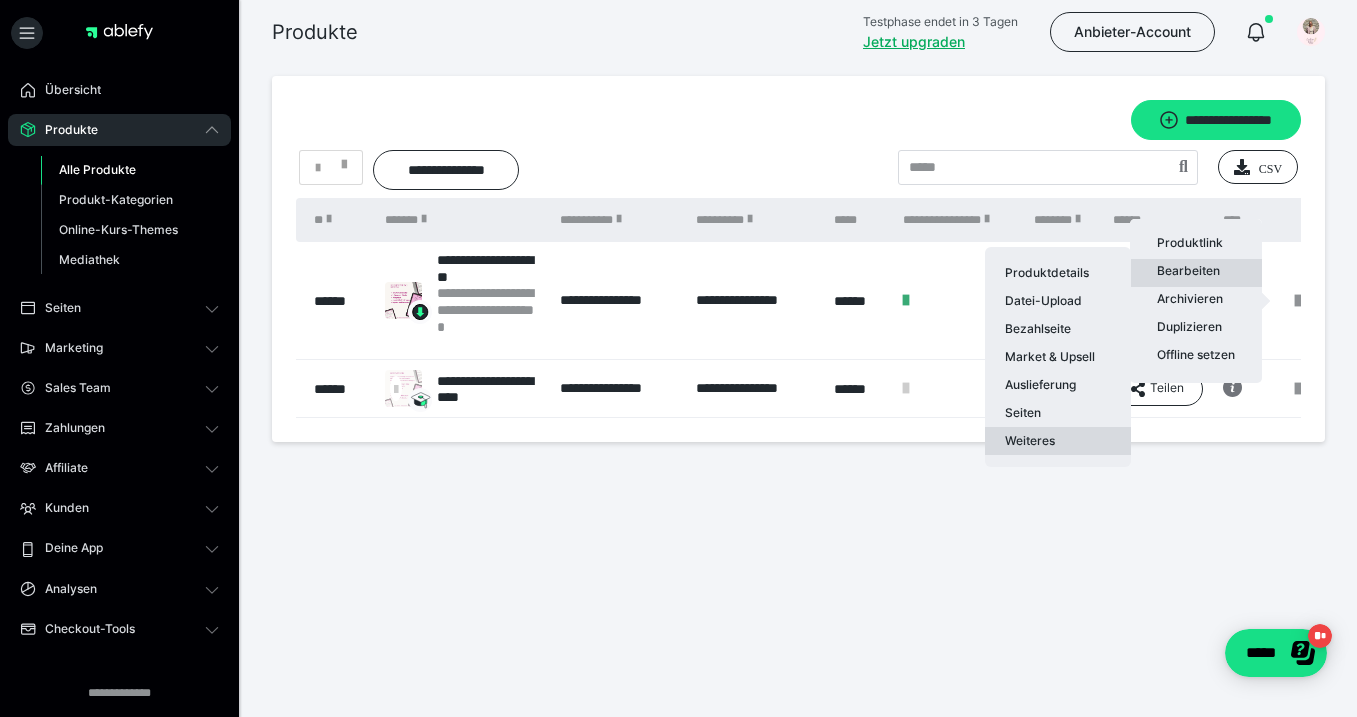 click on "Weiteres" at bounding box center (1058, 441) 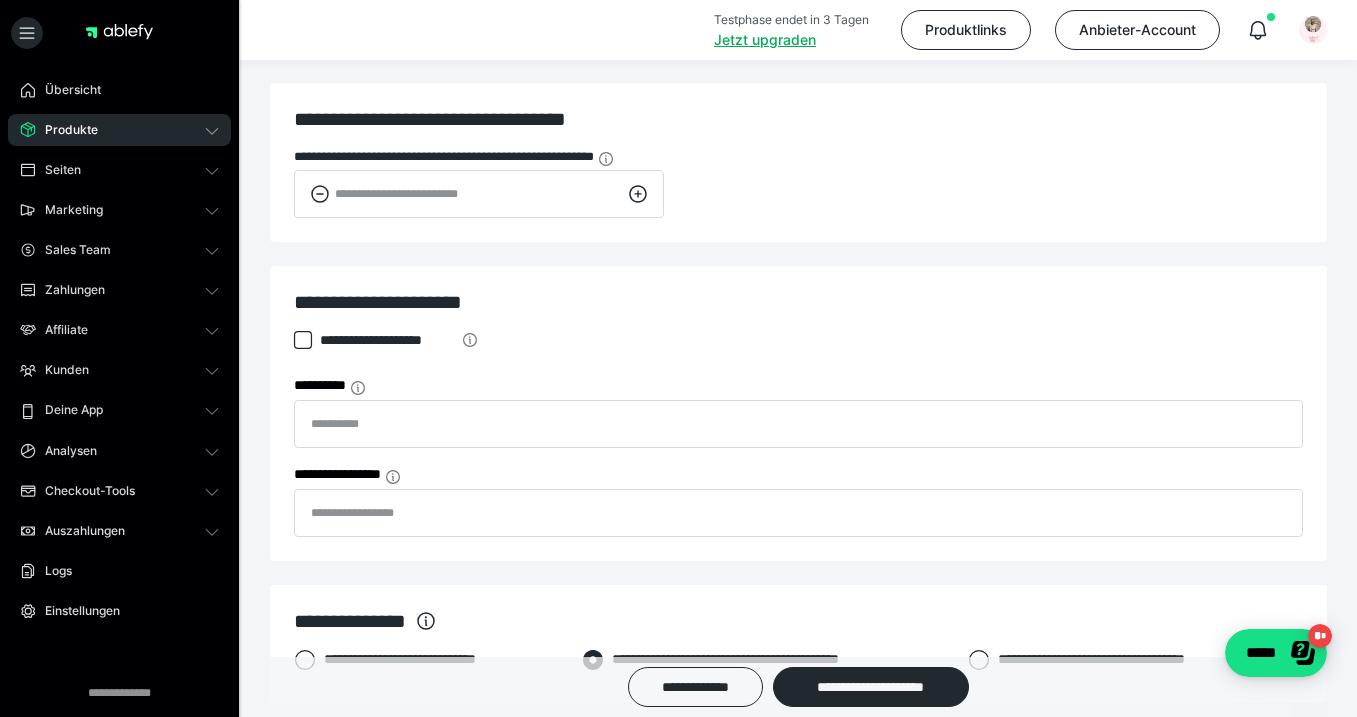 scroll, scrollTop: 1118, scrollLeft: 0, axis: vertical 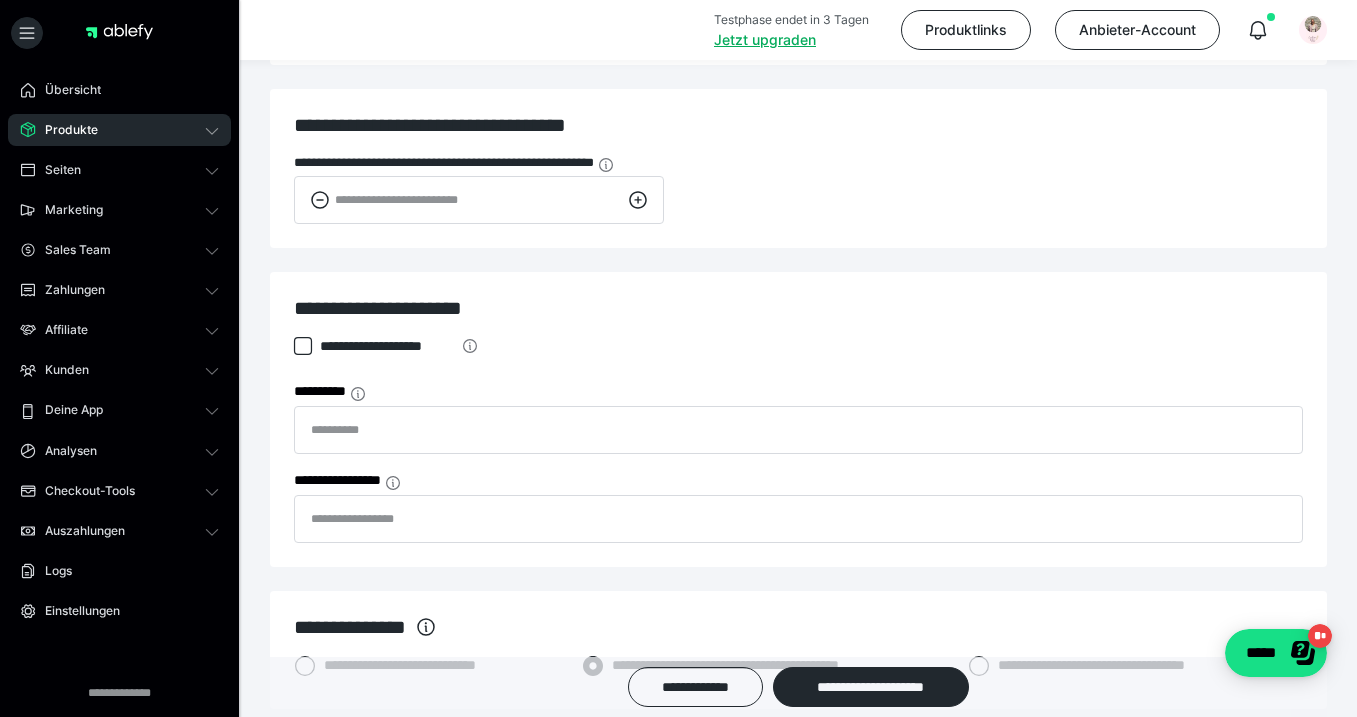 click 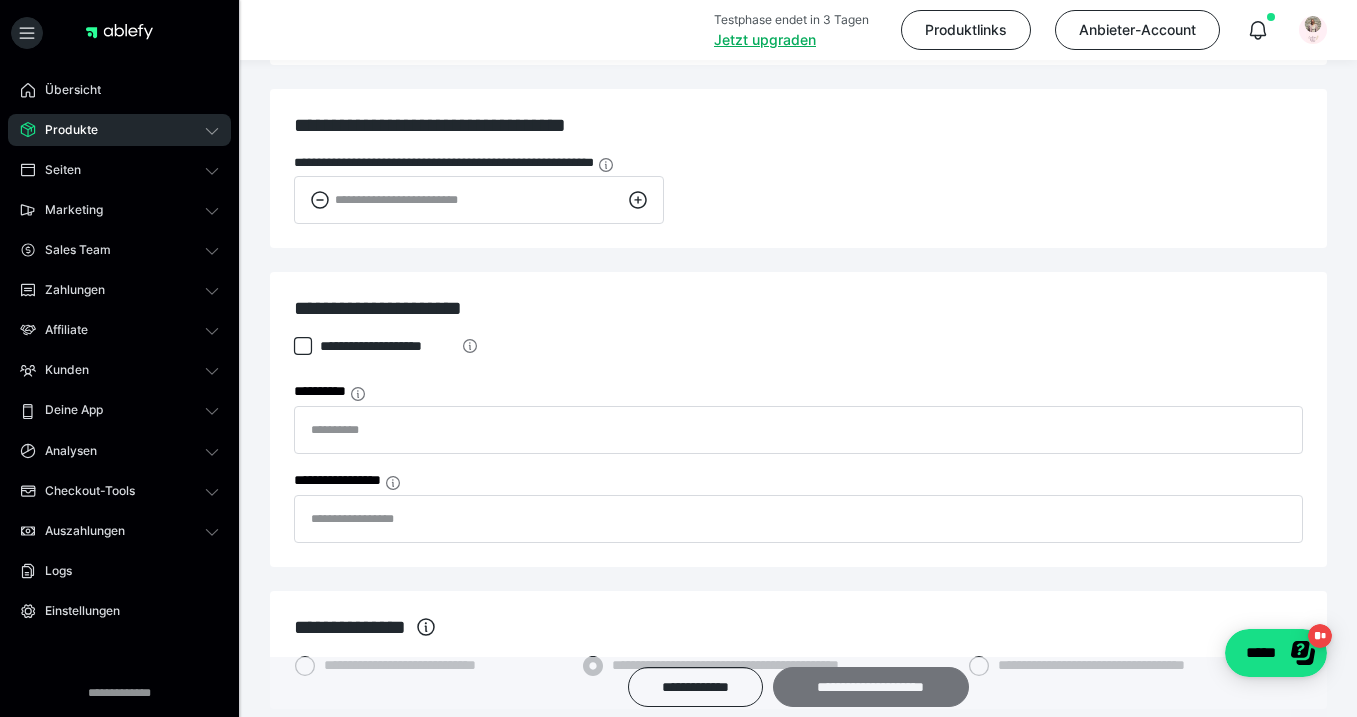 click on "**********" at bounding box center (871, 687) 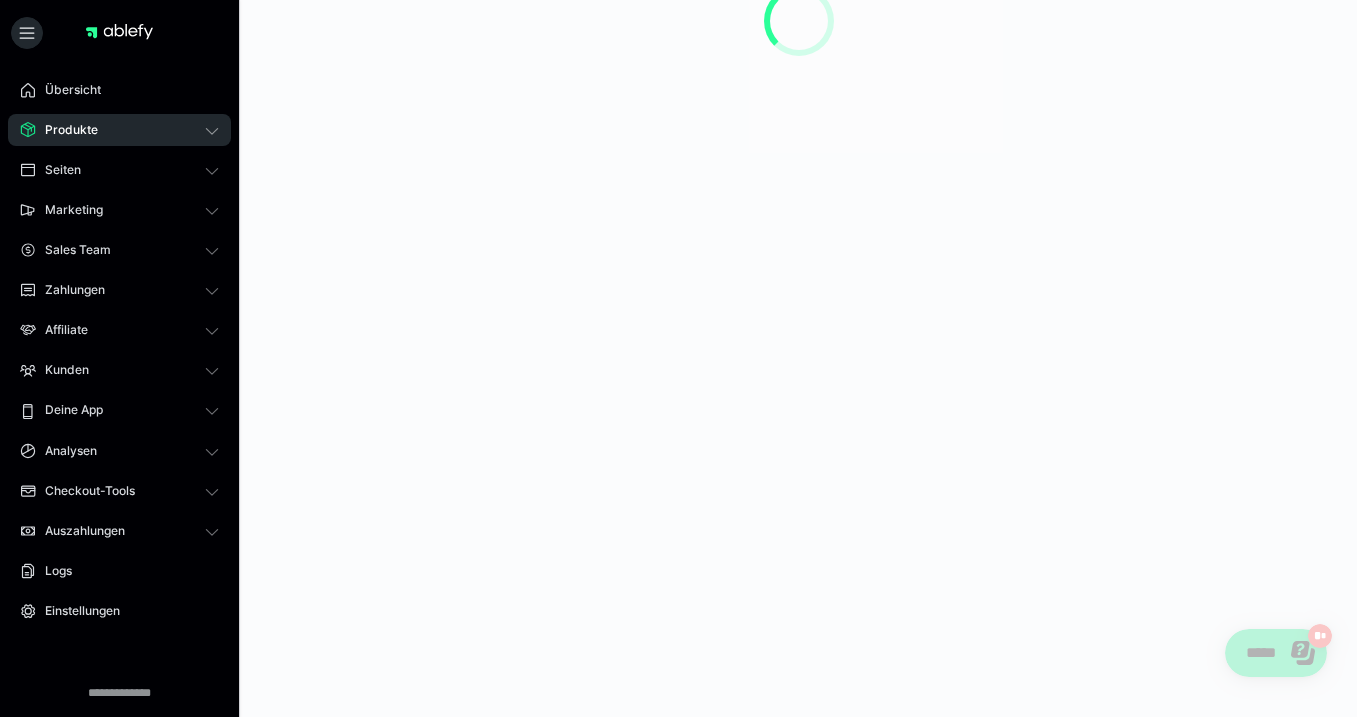 scroll, scrollTop: 0, scrollLeft: 0, axis: both 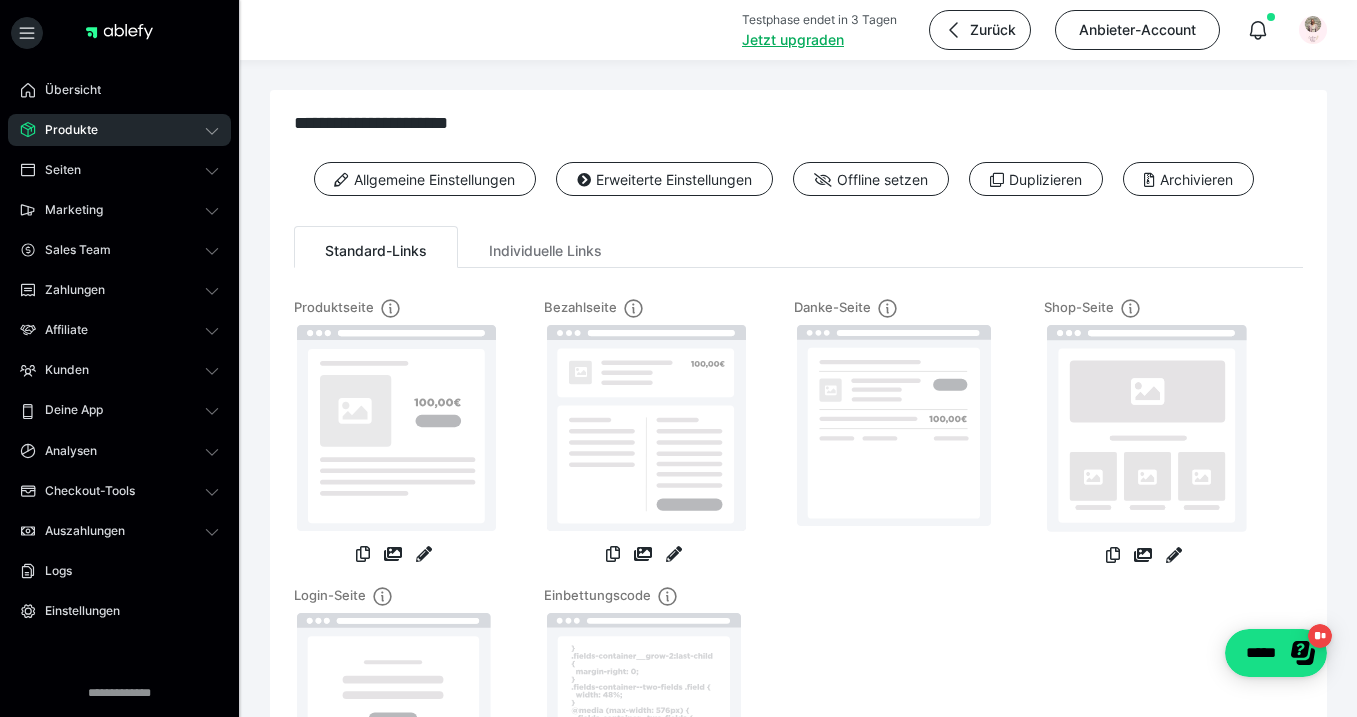 click on "Produkte" at bounding box center (119, 130) 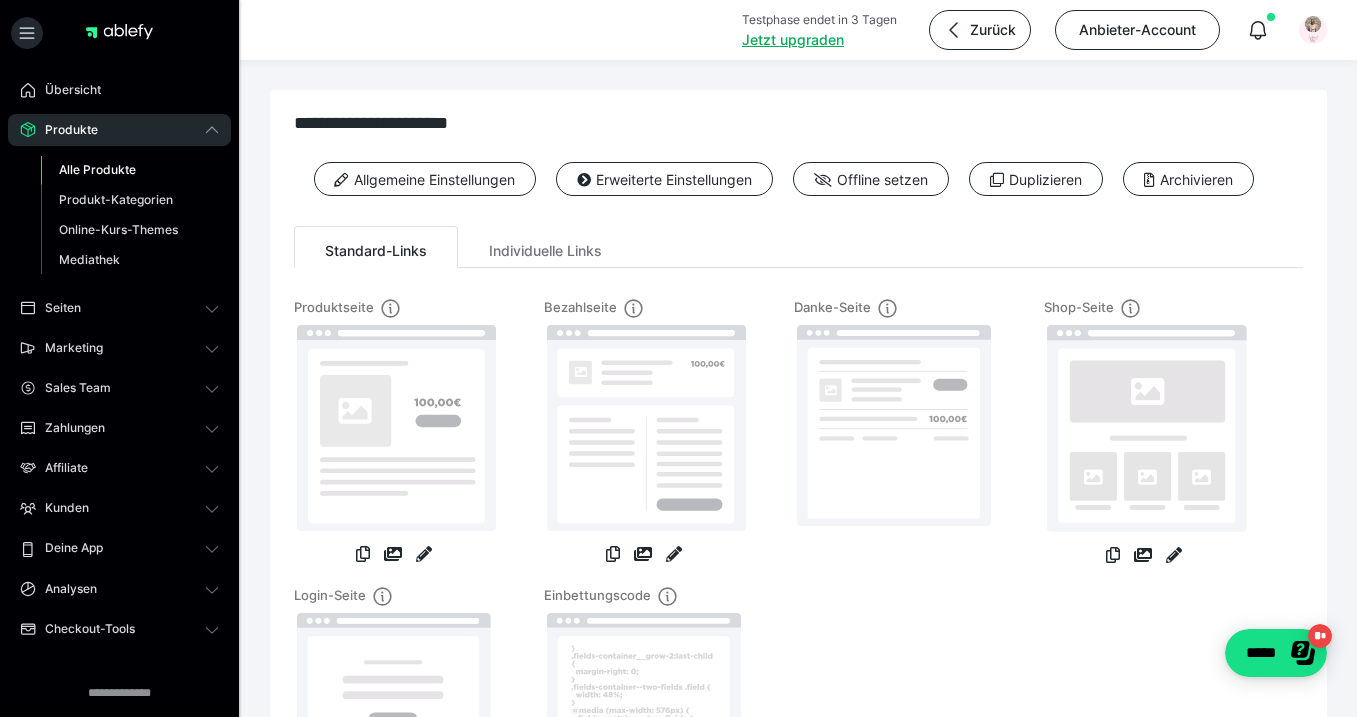 click on "Alle Produkte" at bounding box center [97, 169] 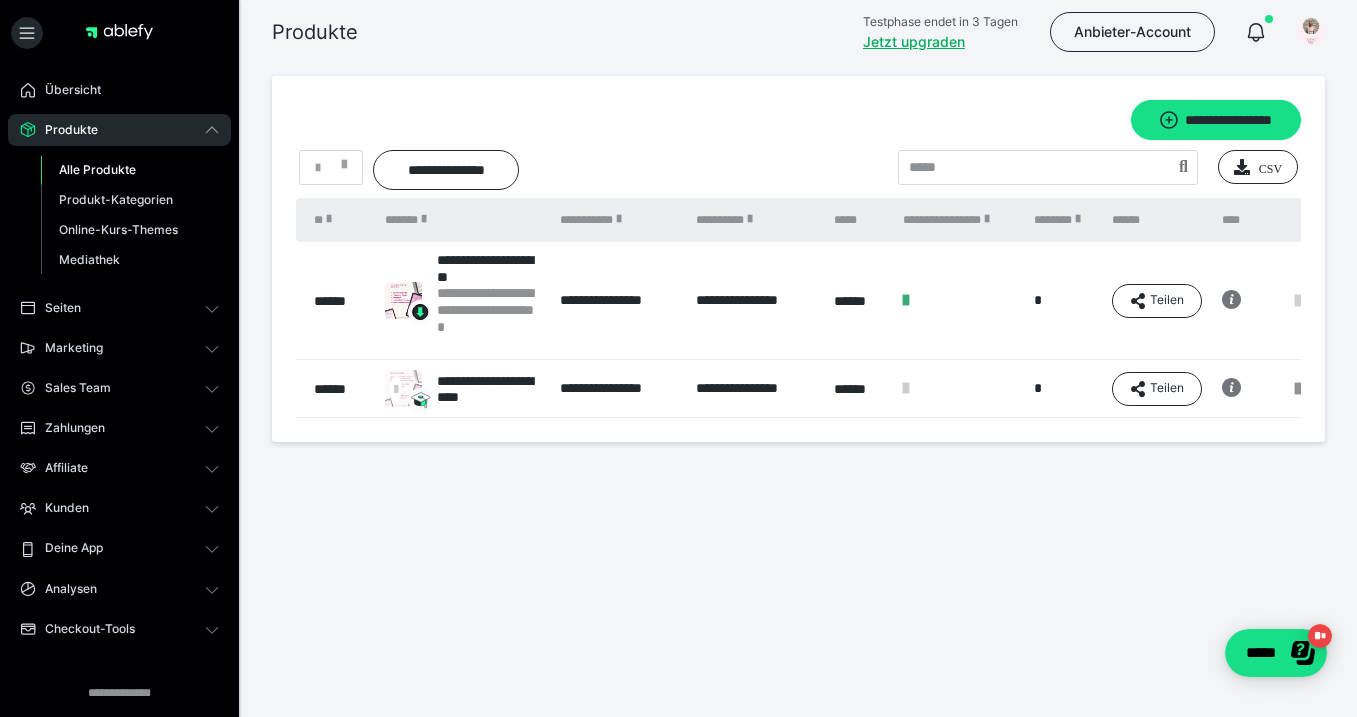 click at bounding box center (1298, 301) 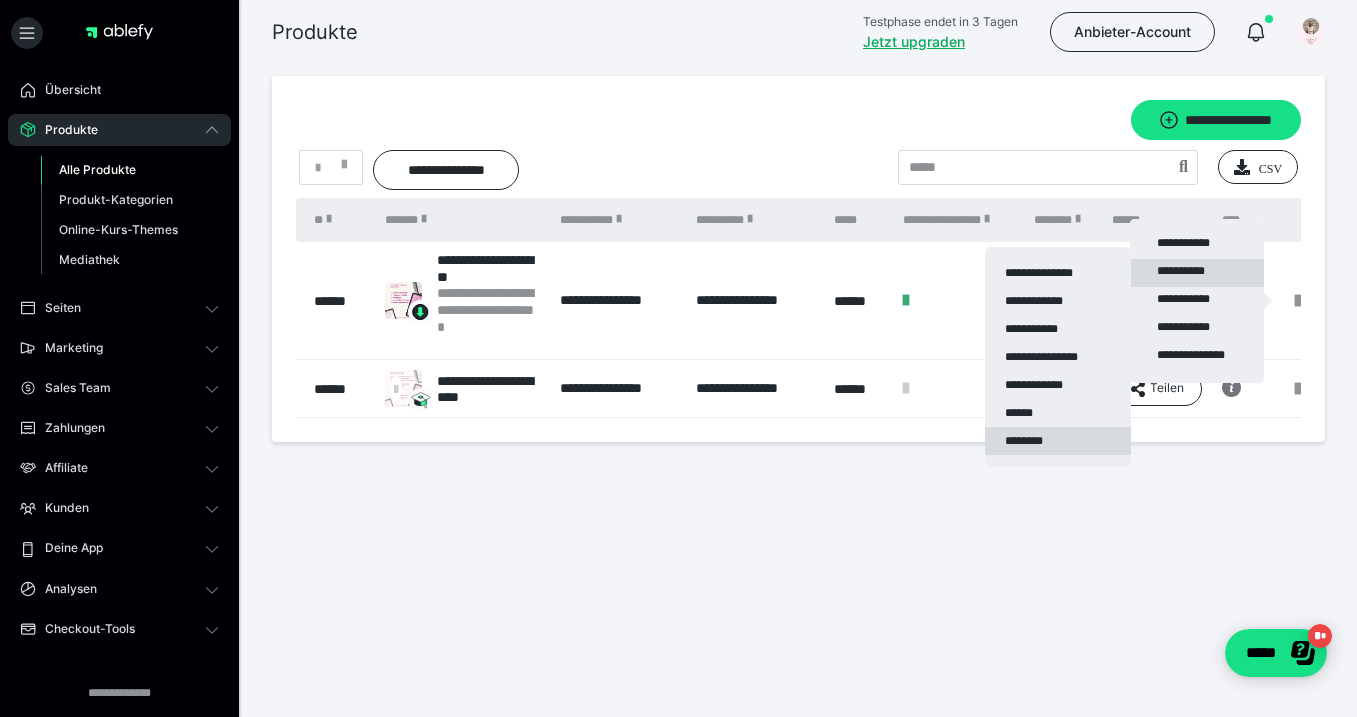 click on "********" at bounding box center [1058, 441] 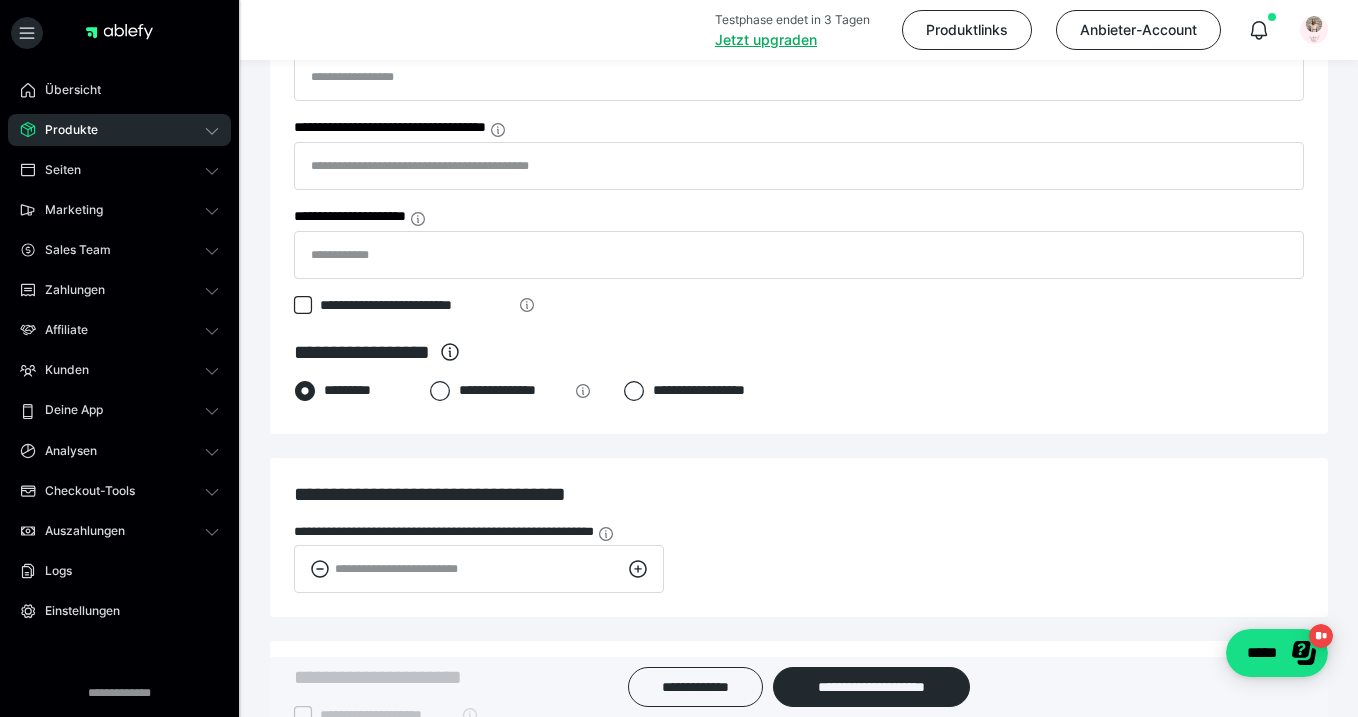 scroll, scrollTop: 752, scrollLeft: 0, axis: vertical 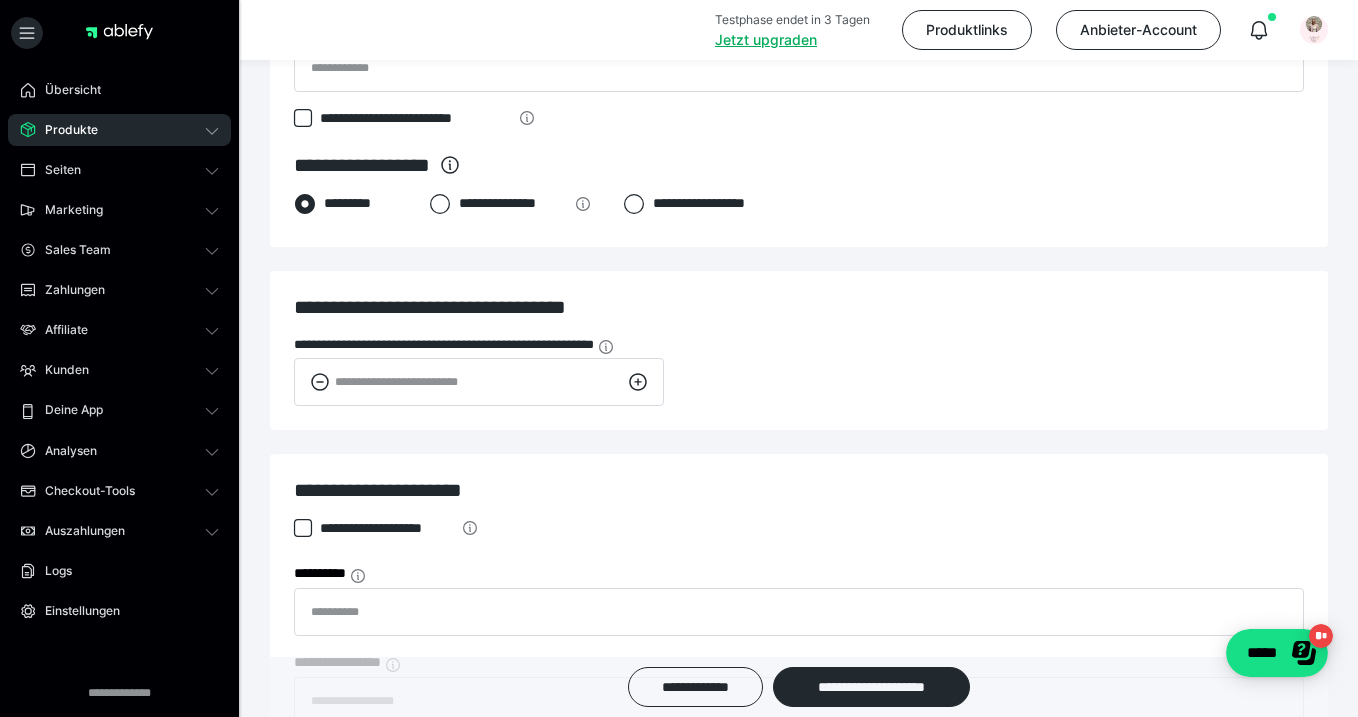 click 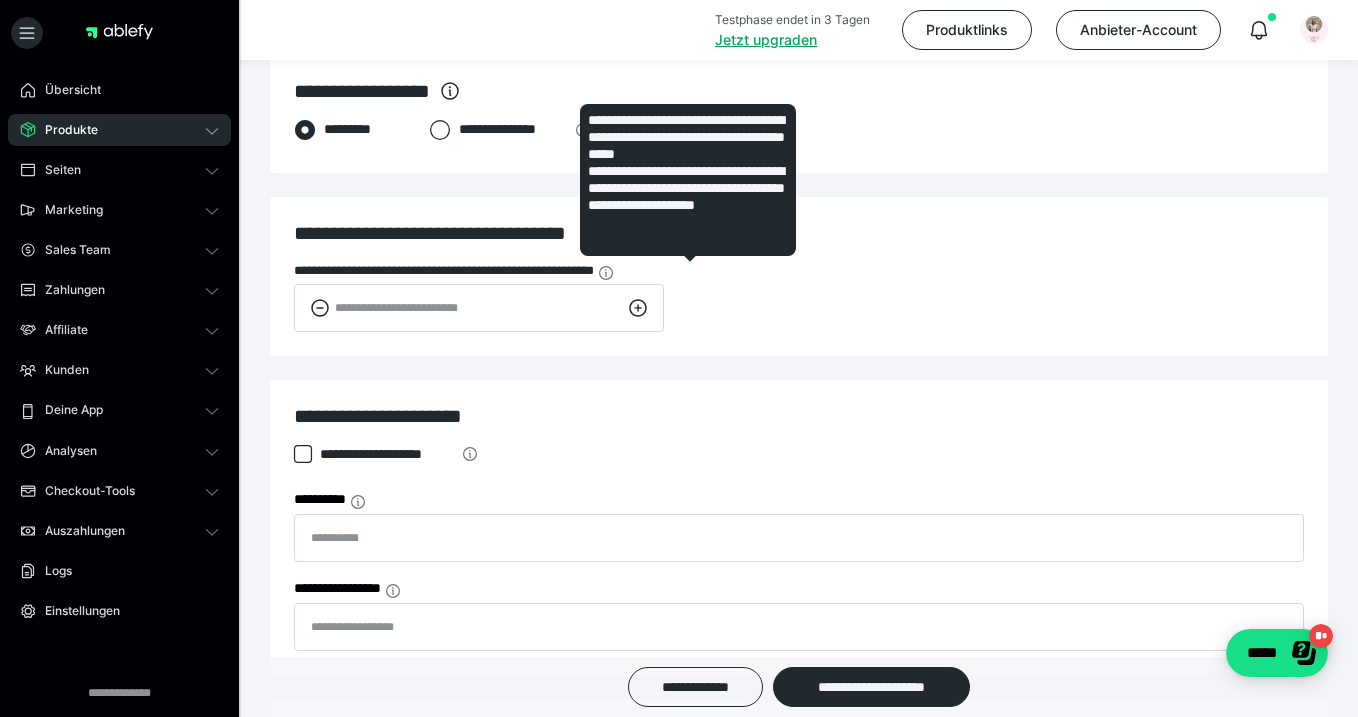 scroll, scrollTop: 1016, scrollLeft: 0, axis: vertical 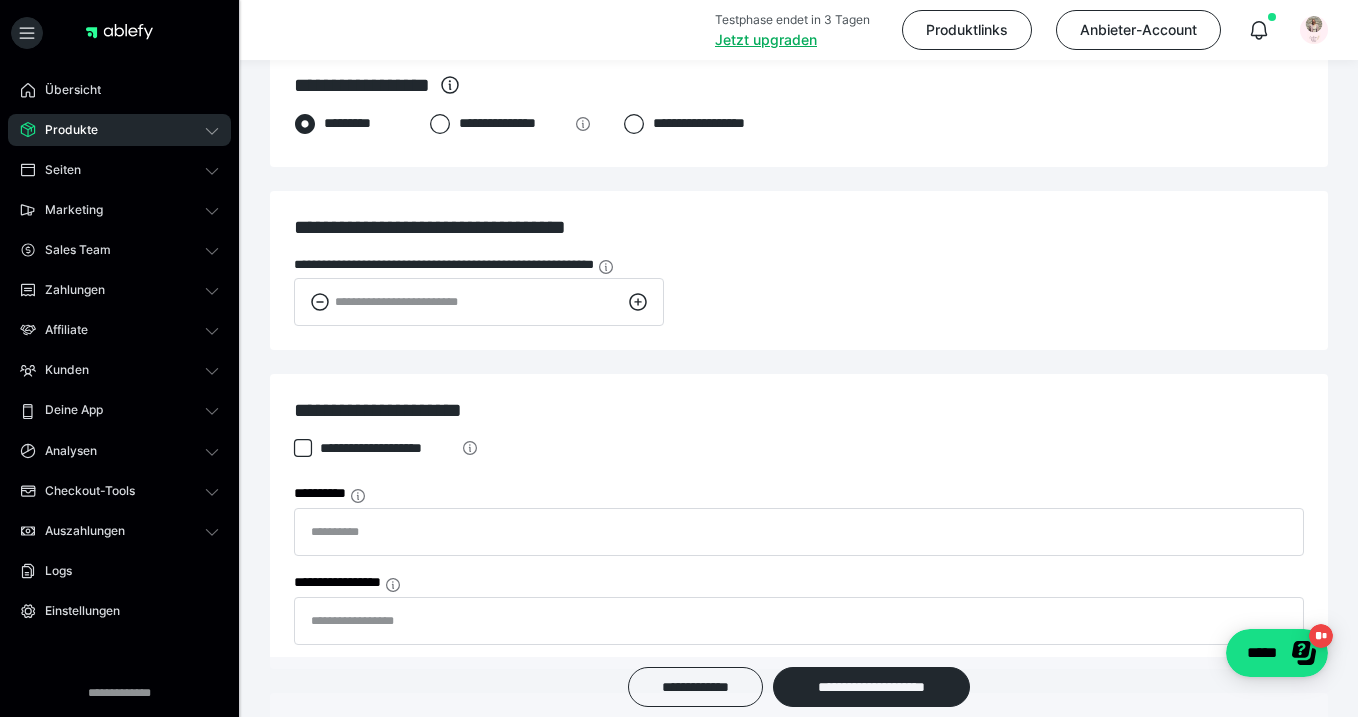 click 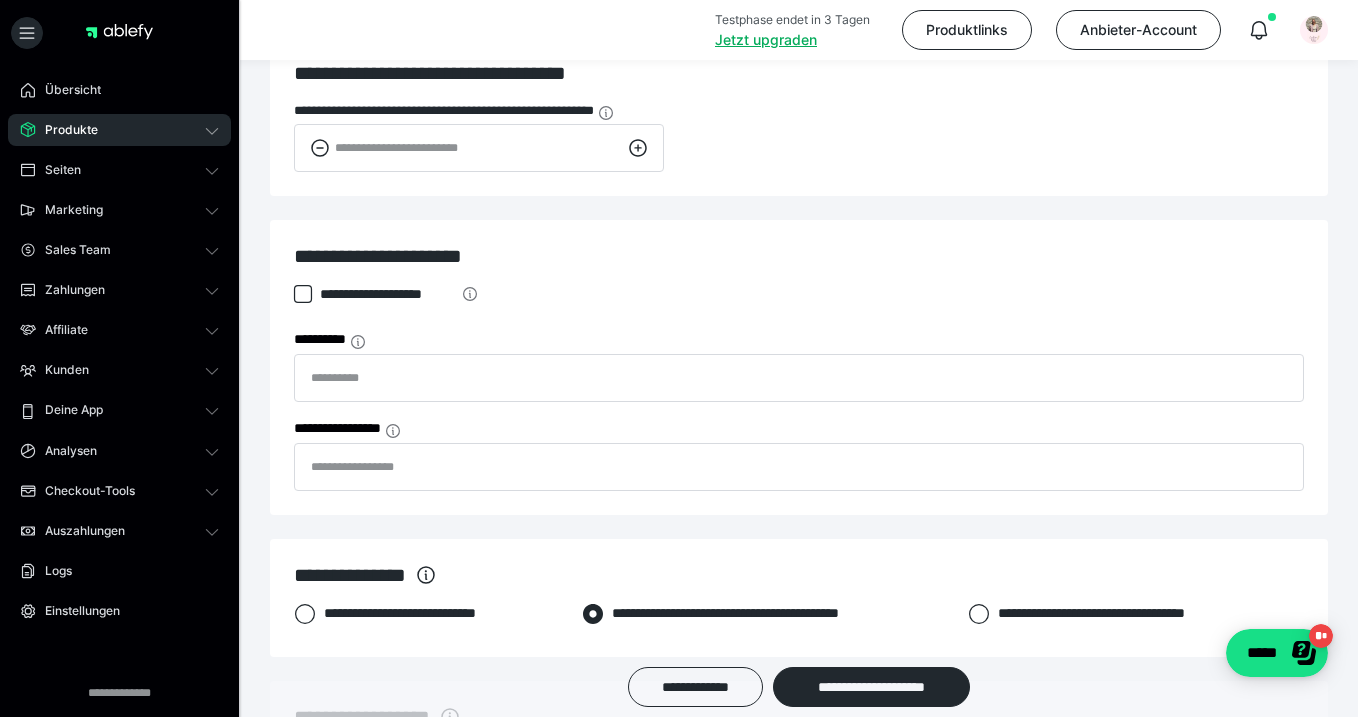 scroll, scrollTop: 935, scrollLeft: 0, axis: vertical 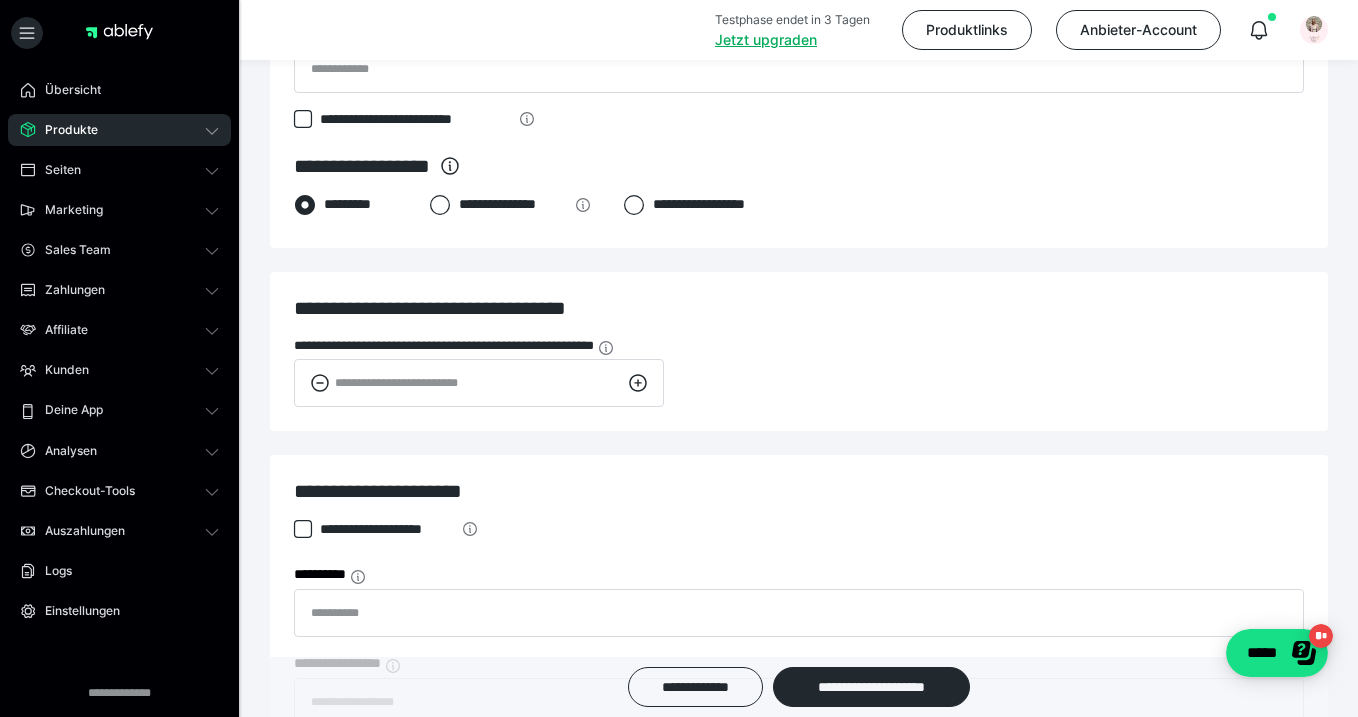 click on "Produkte" at bounding box center [119, 130] 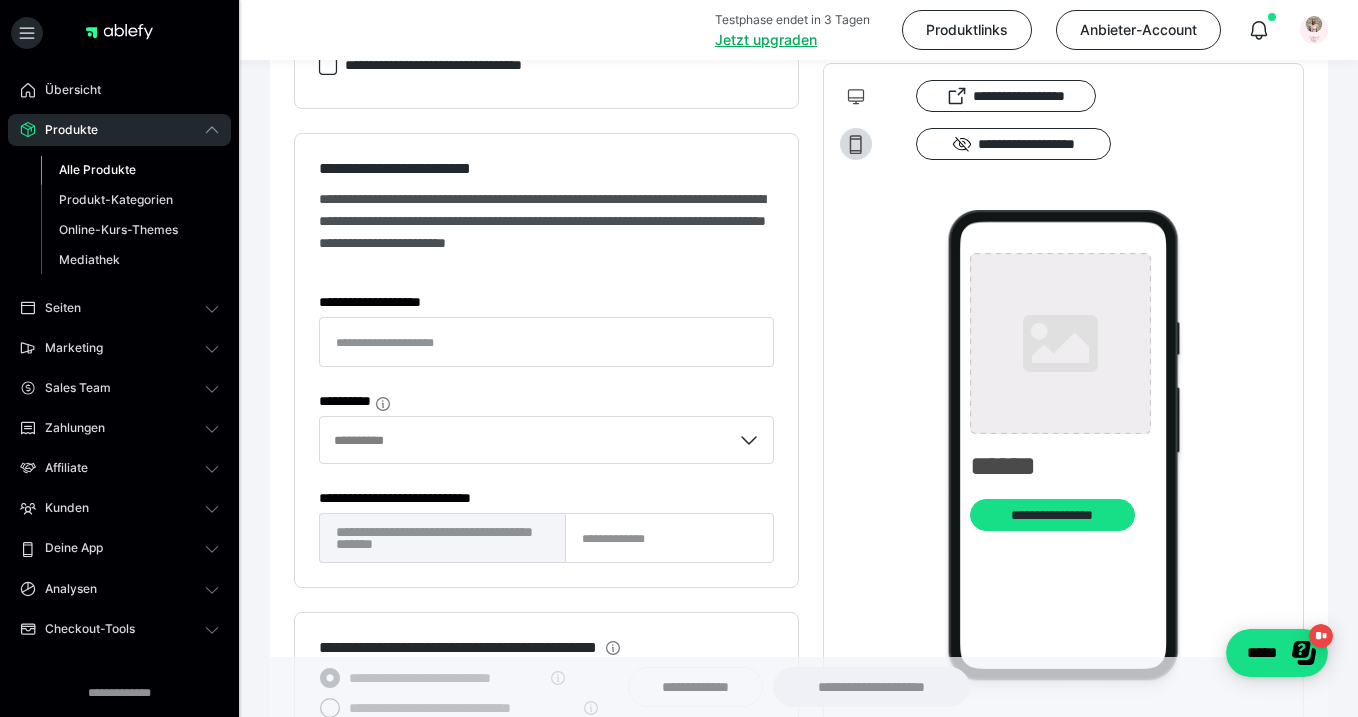 type on "**********" 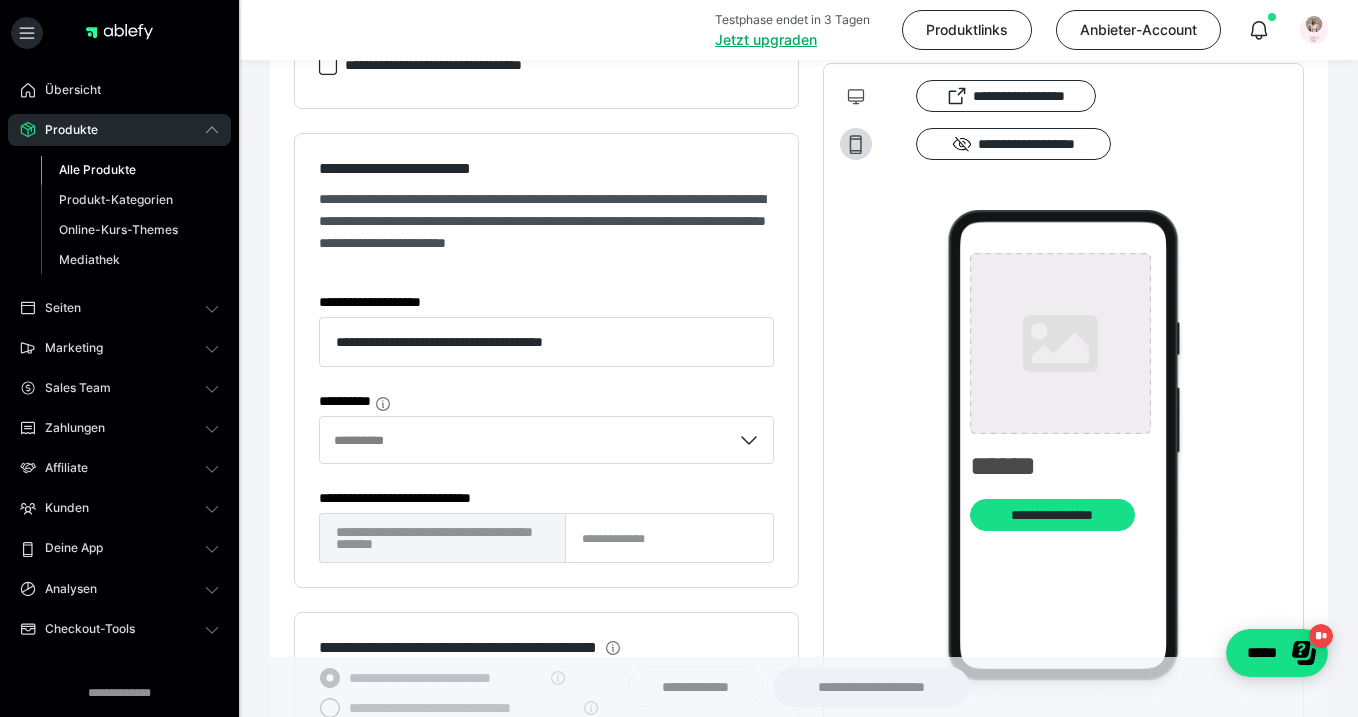 type on "**********" 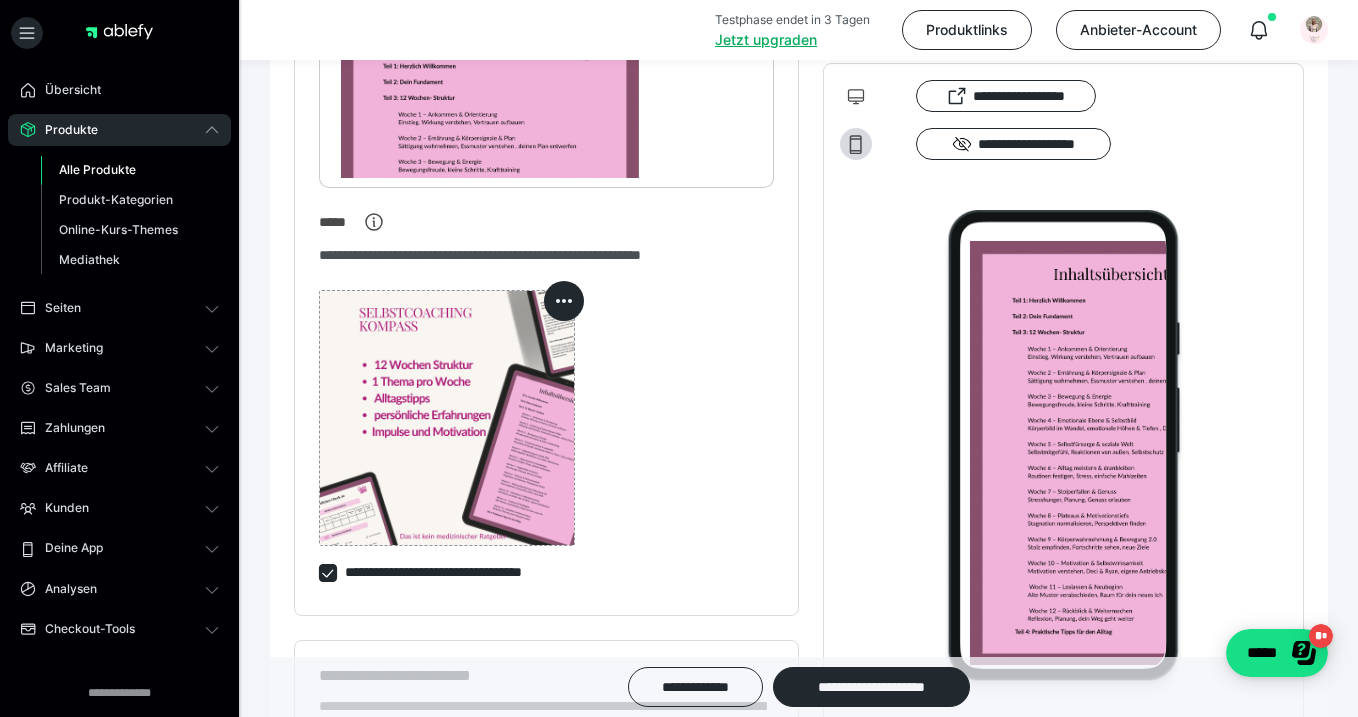 scroll, scrollTop: 763, scrollLeft: 0, axis: vertical 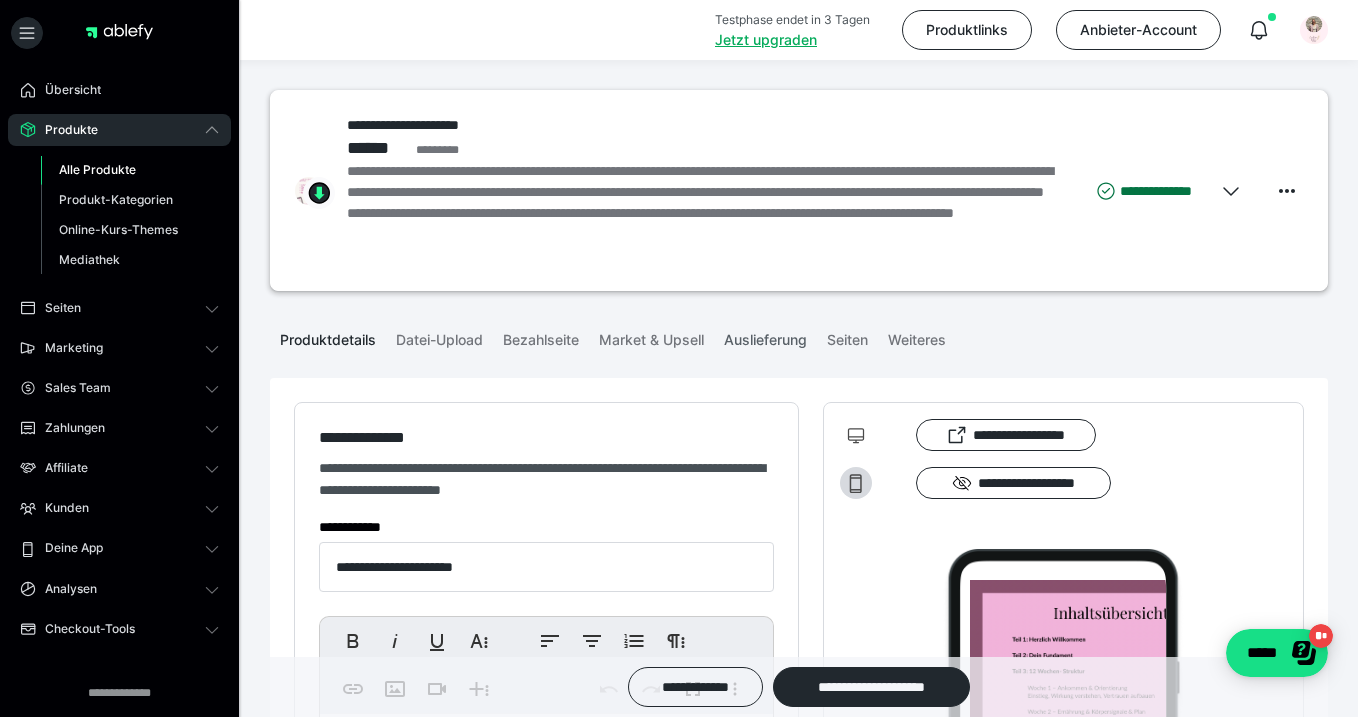 click on "Auslieferung" at bounding box center [765, 336] 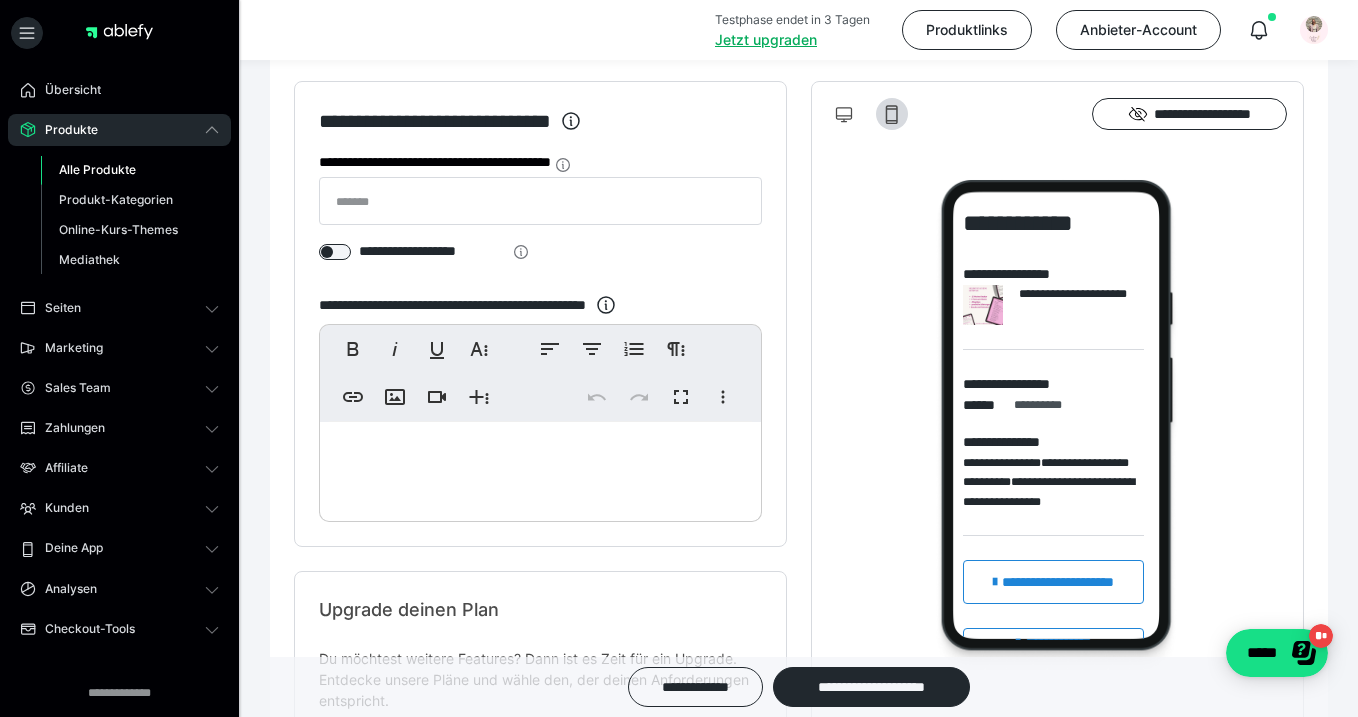scroll, scrollTop: 325, scrollLeft: 0, axis: vertical 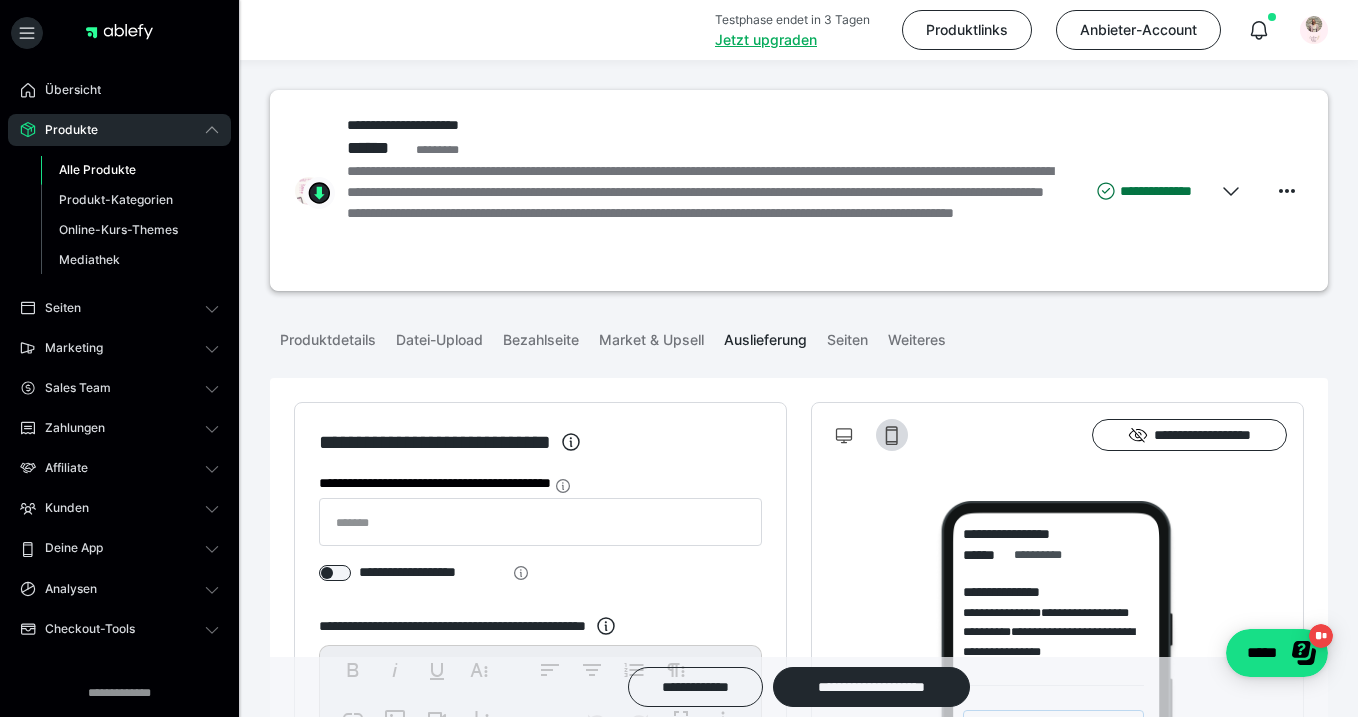 click on "Auslieferung" at bounding box center (765, 336) 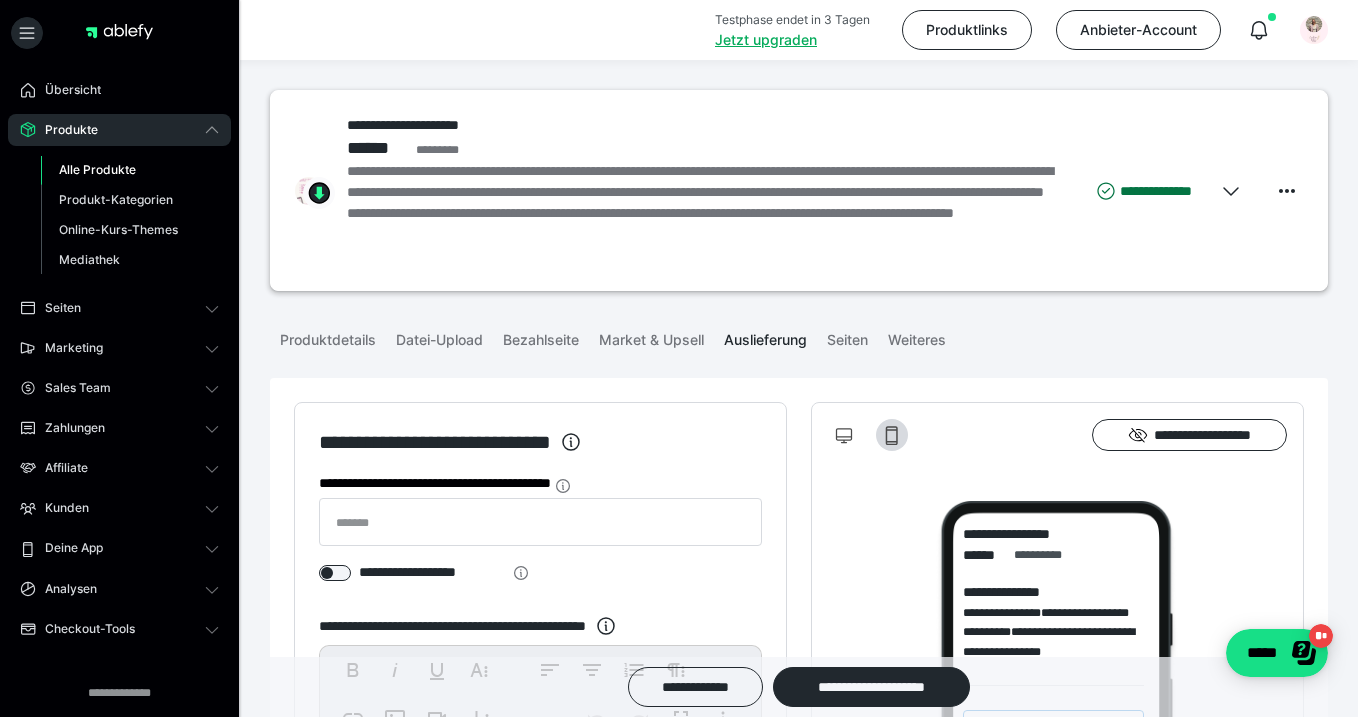 scroll, scrollTop: 0, scrollLeft: 0, axis: both 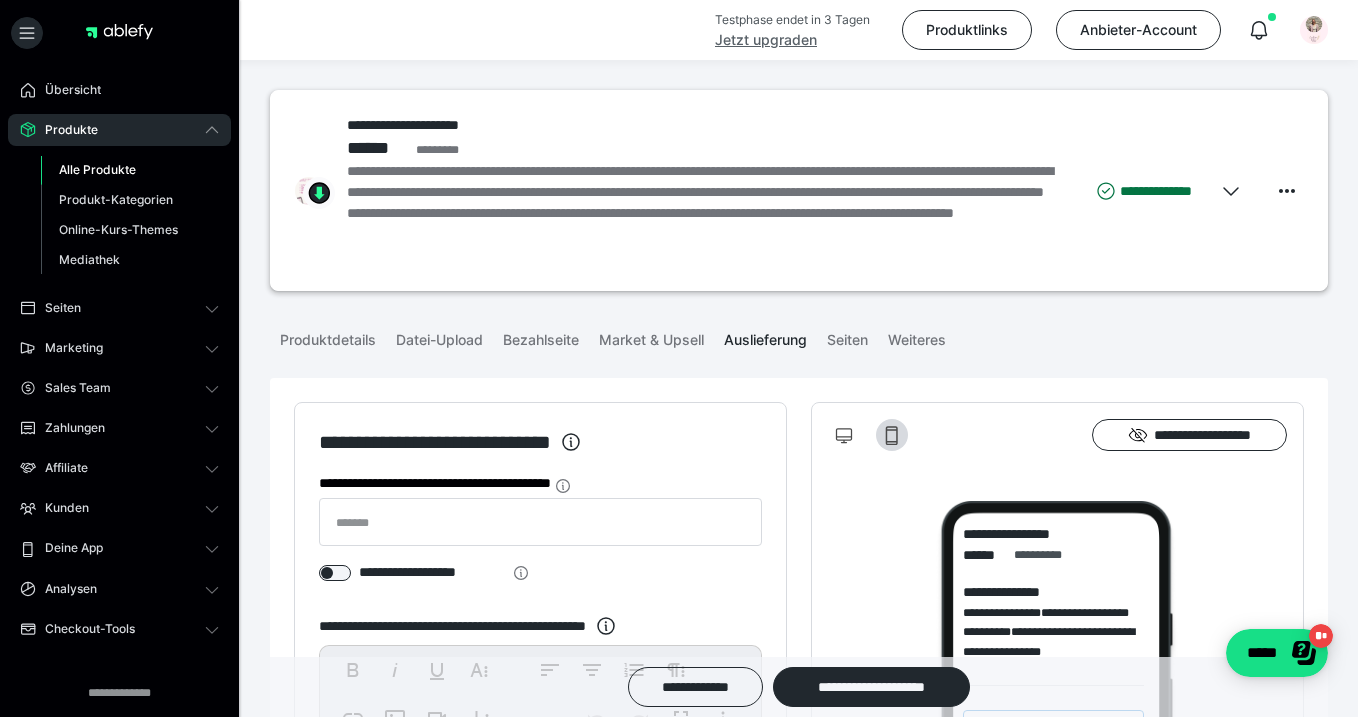 click on "Jetzt upgraden" at bounding box center (766, 39) 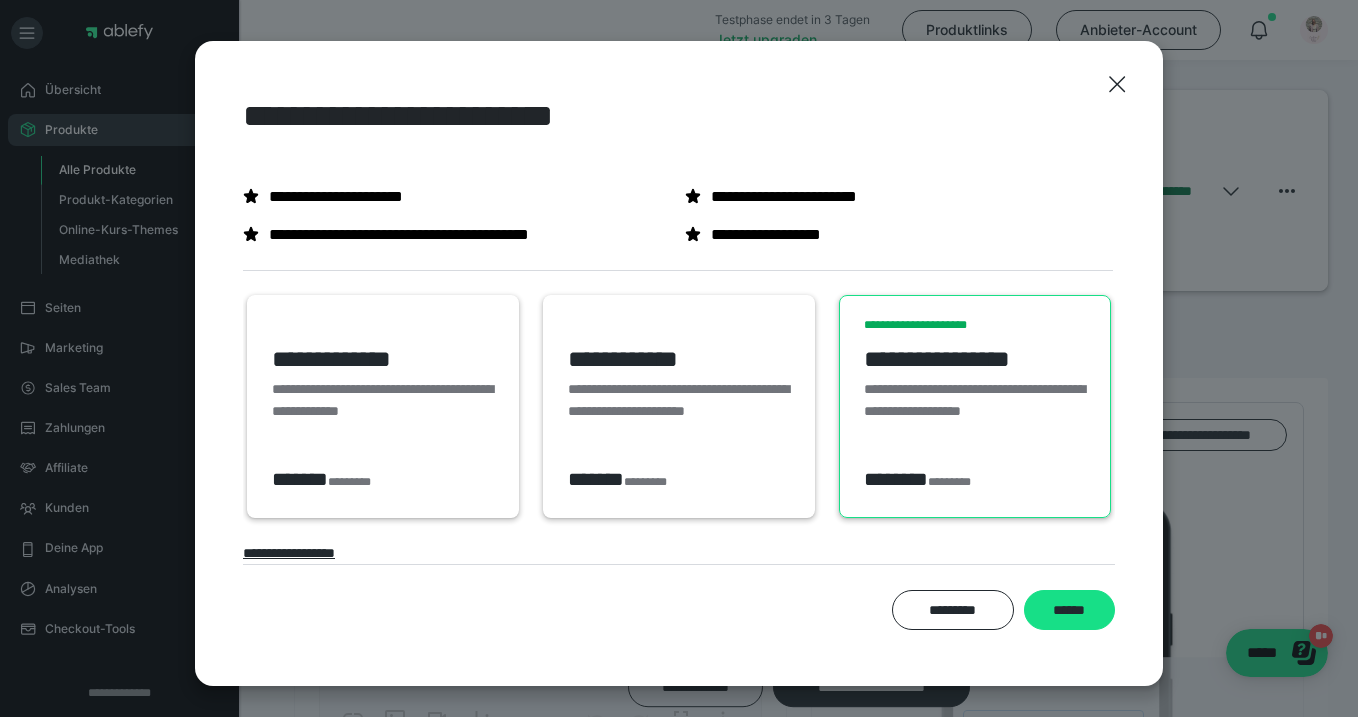 scroll, scrollTop: 20, scrollLeft: 0, axis: vertical 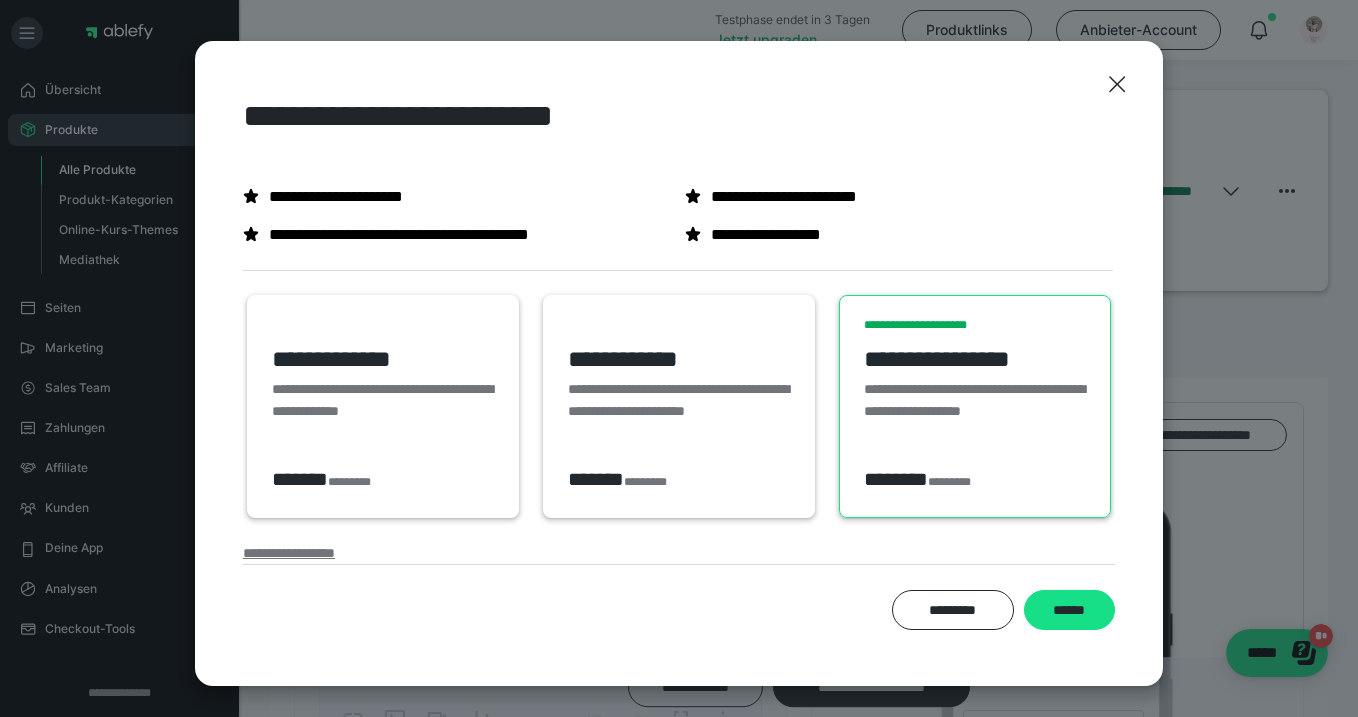 click on "**********" at bounding box center (289, 553) 